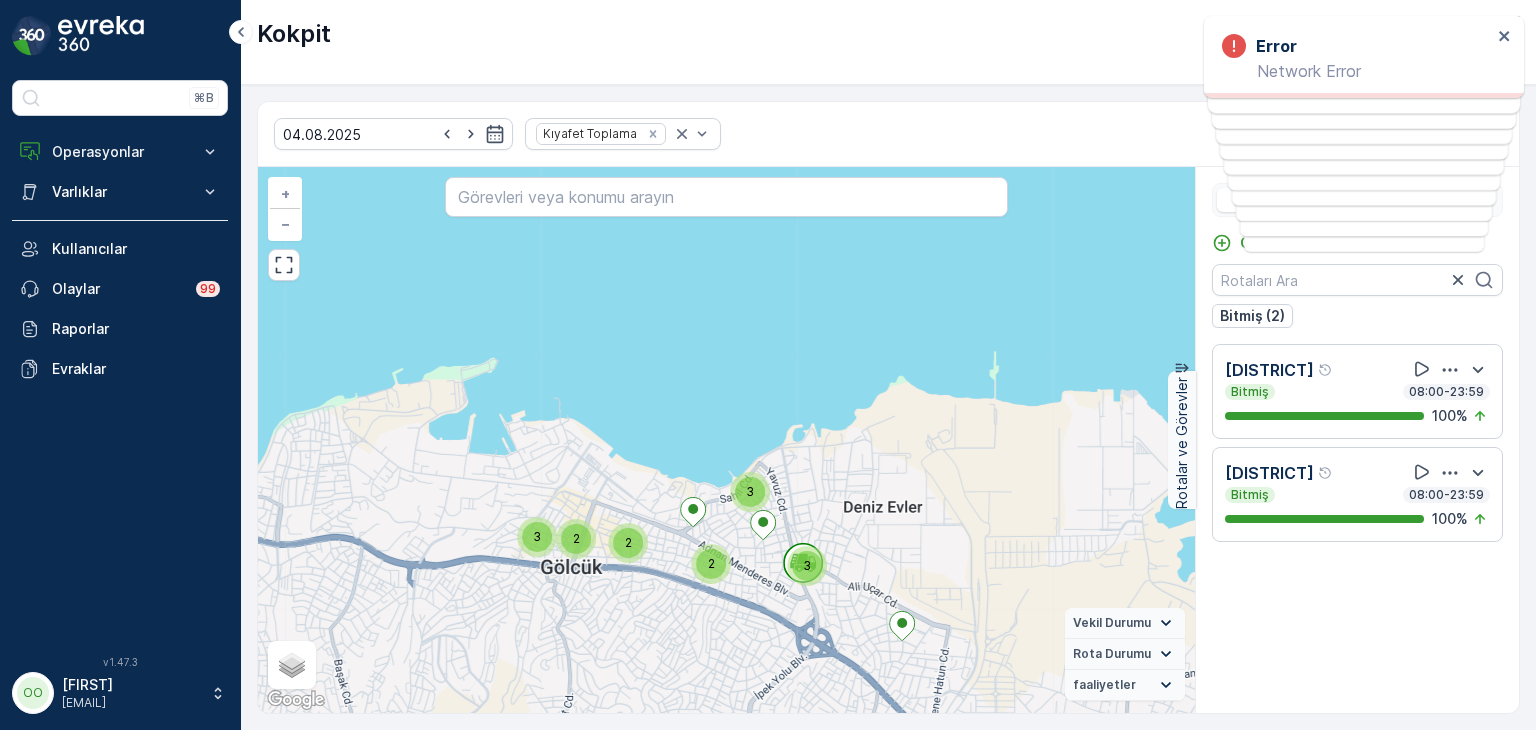 scroll, scrollTop: 0, scrollLeft: 0, axis: both 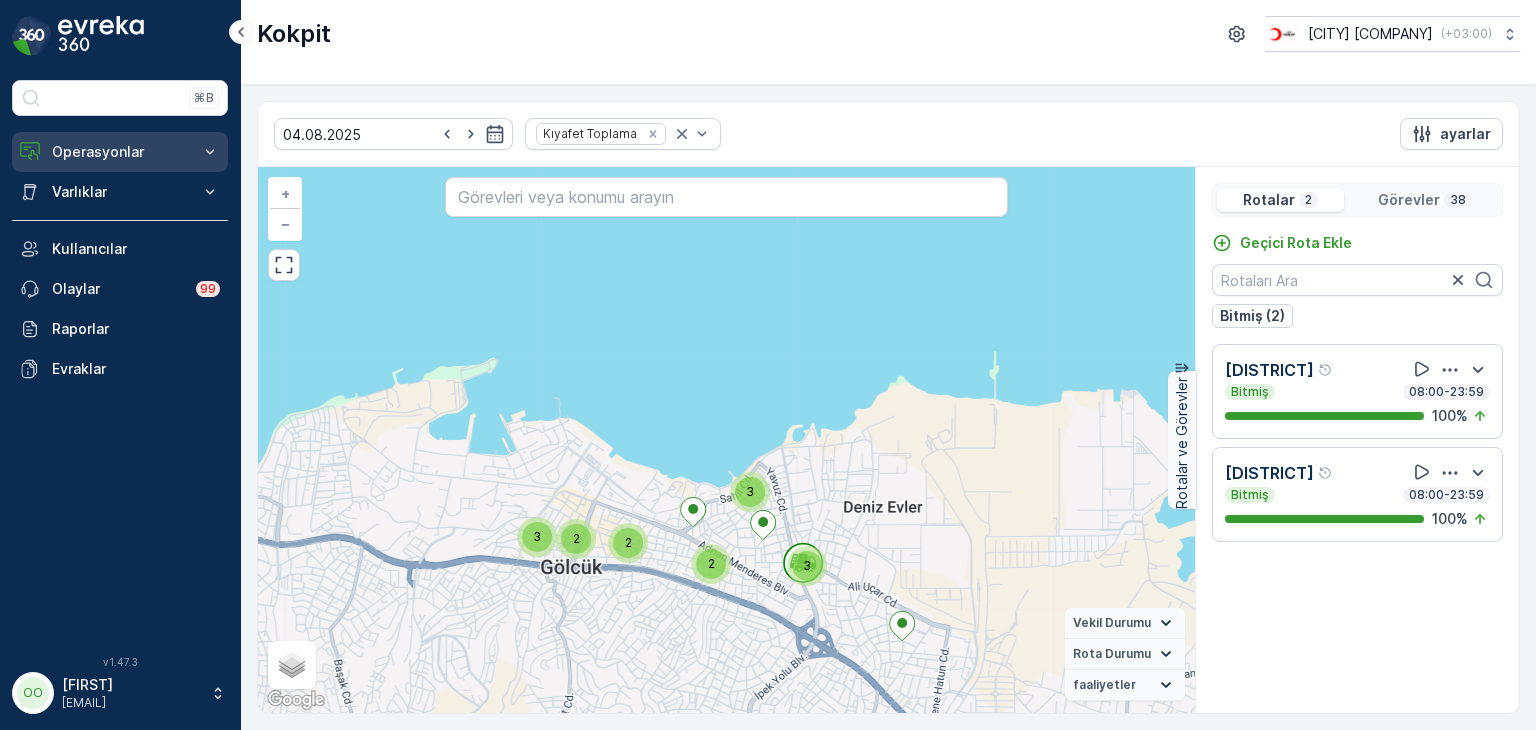 click on "Operasyonlar" at bounding box center (120, 152) 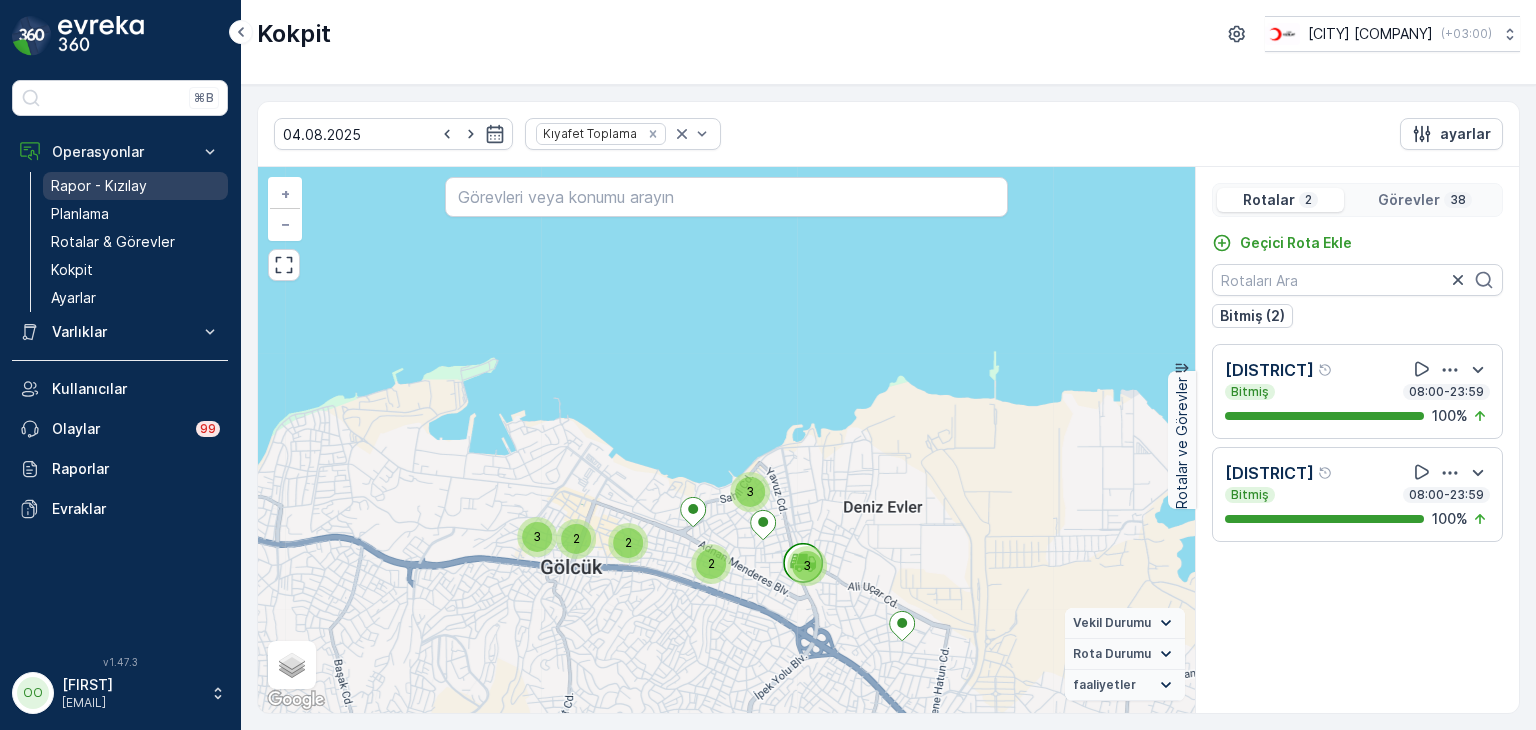 click on "Rapor - Kızılay" at bounding box center (99, 186) 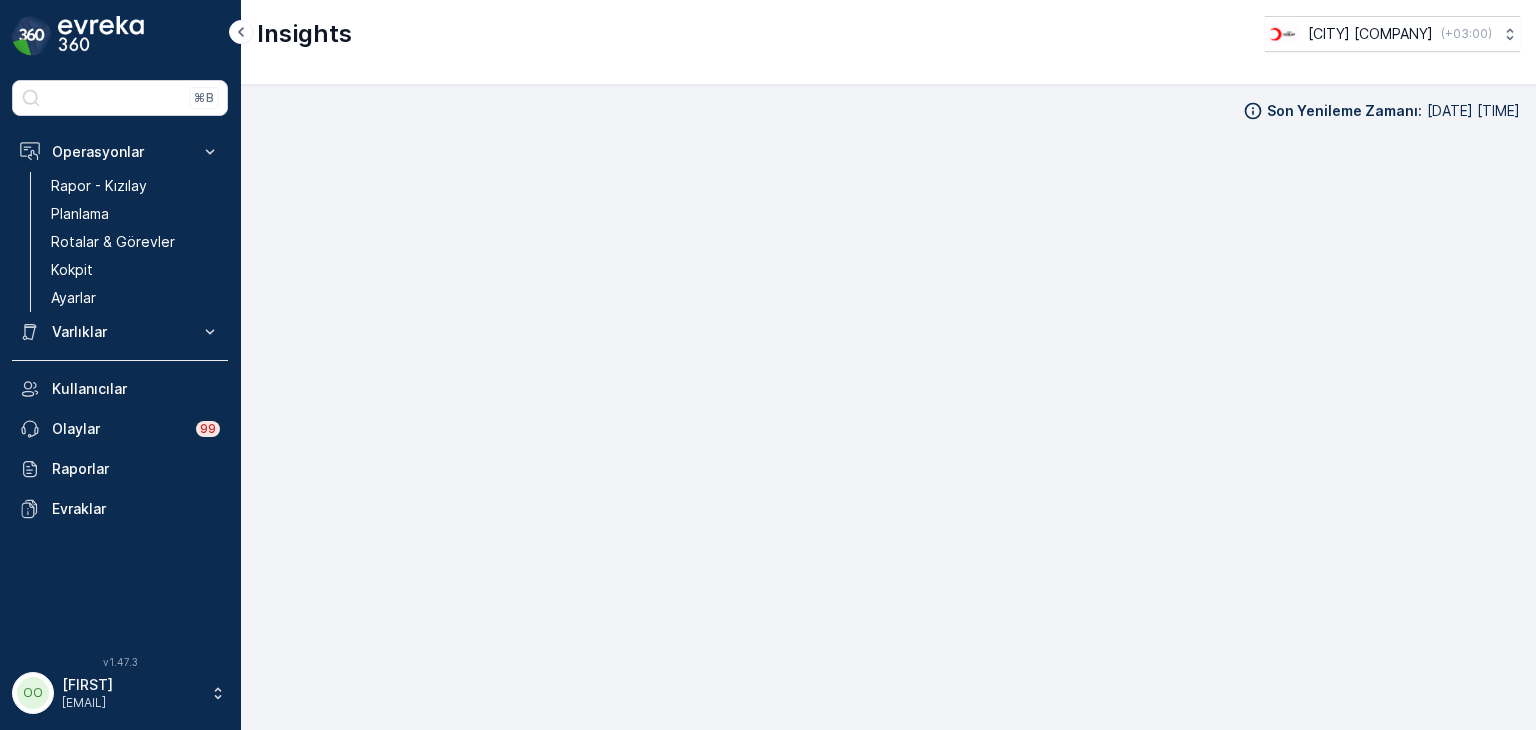 scroll, scrollTop: 20, scrollLeft: 0, axis: vertical 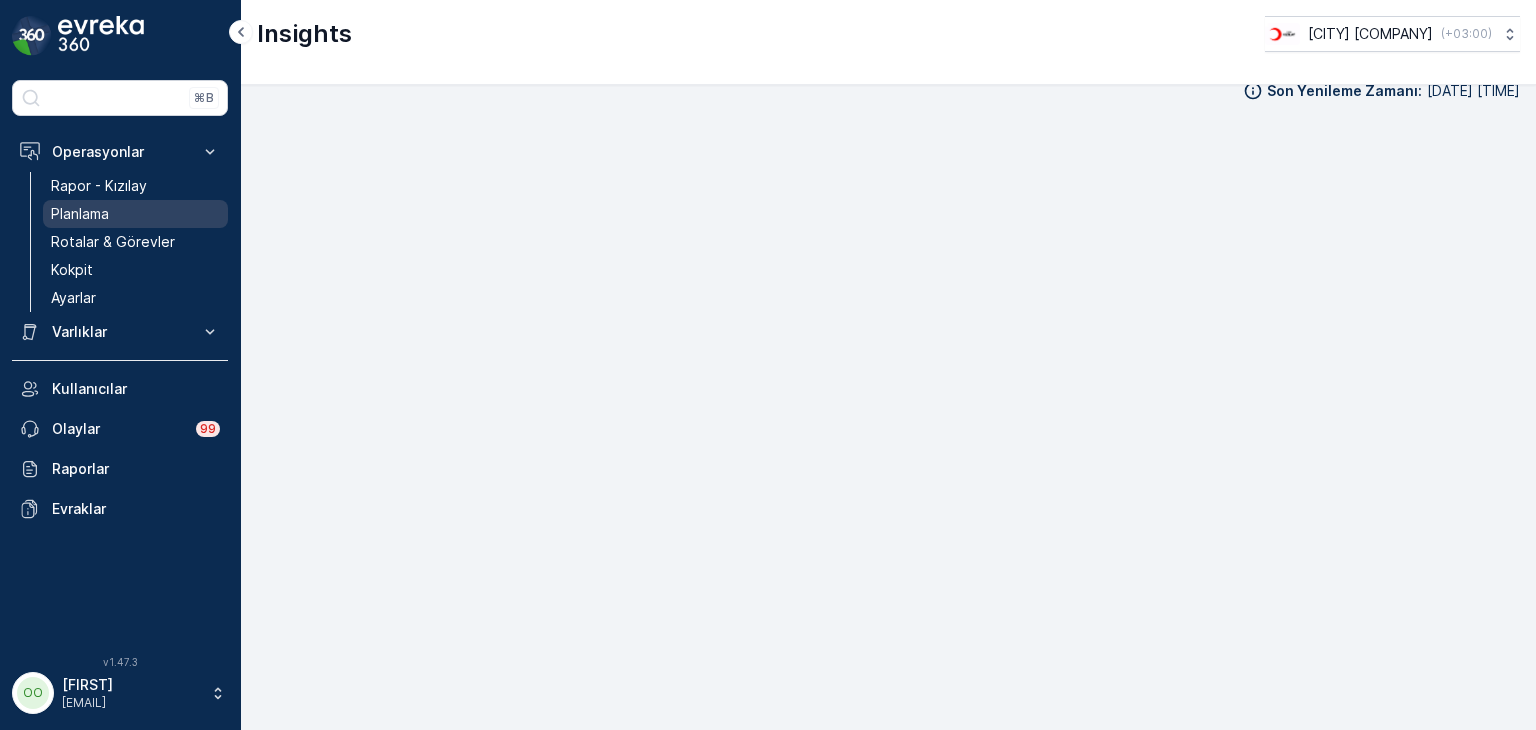 click on "Planlama" at bounding box center (80, 214) 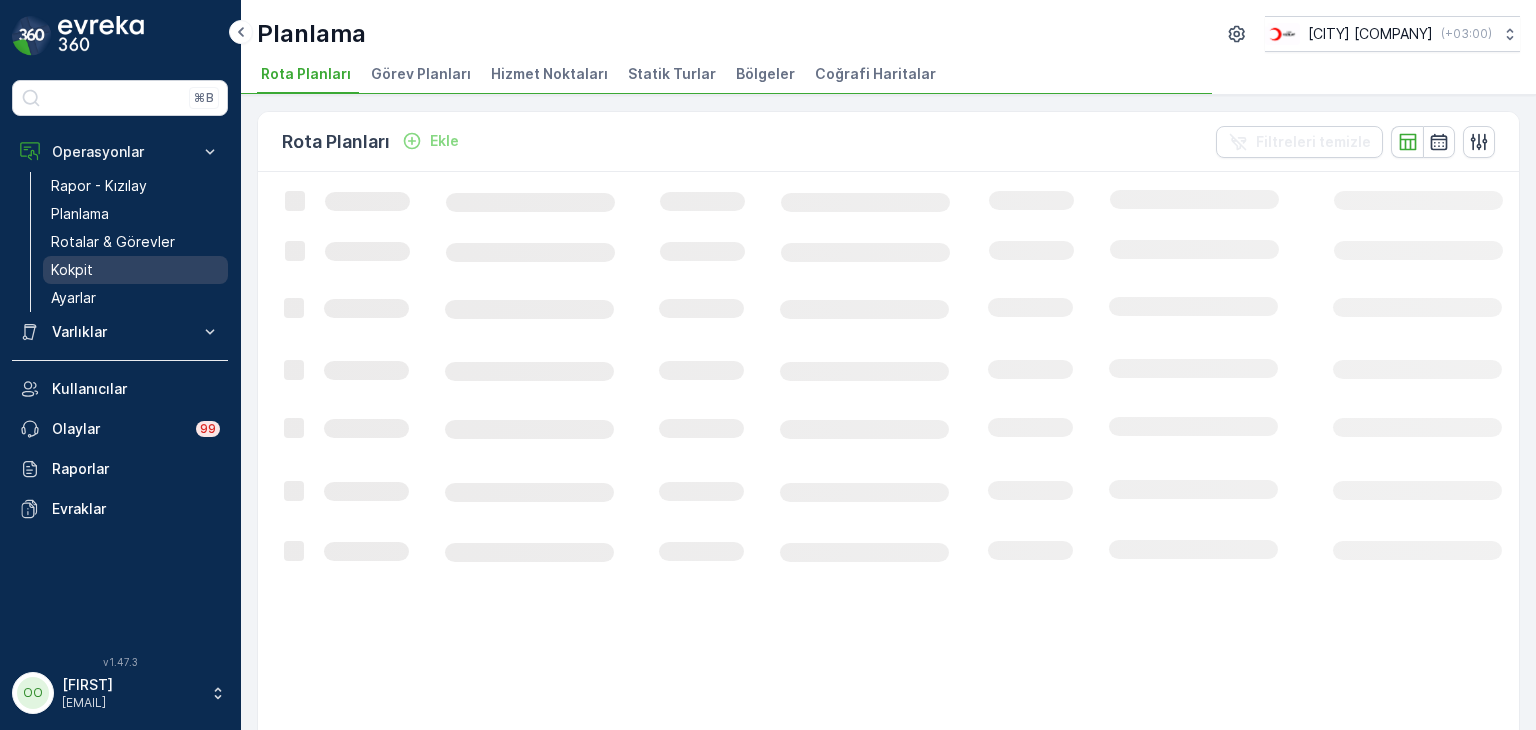 click on "Kokpit" at bounding box center [72, 270] 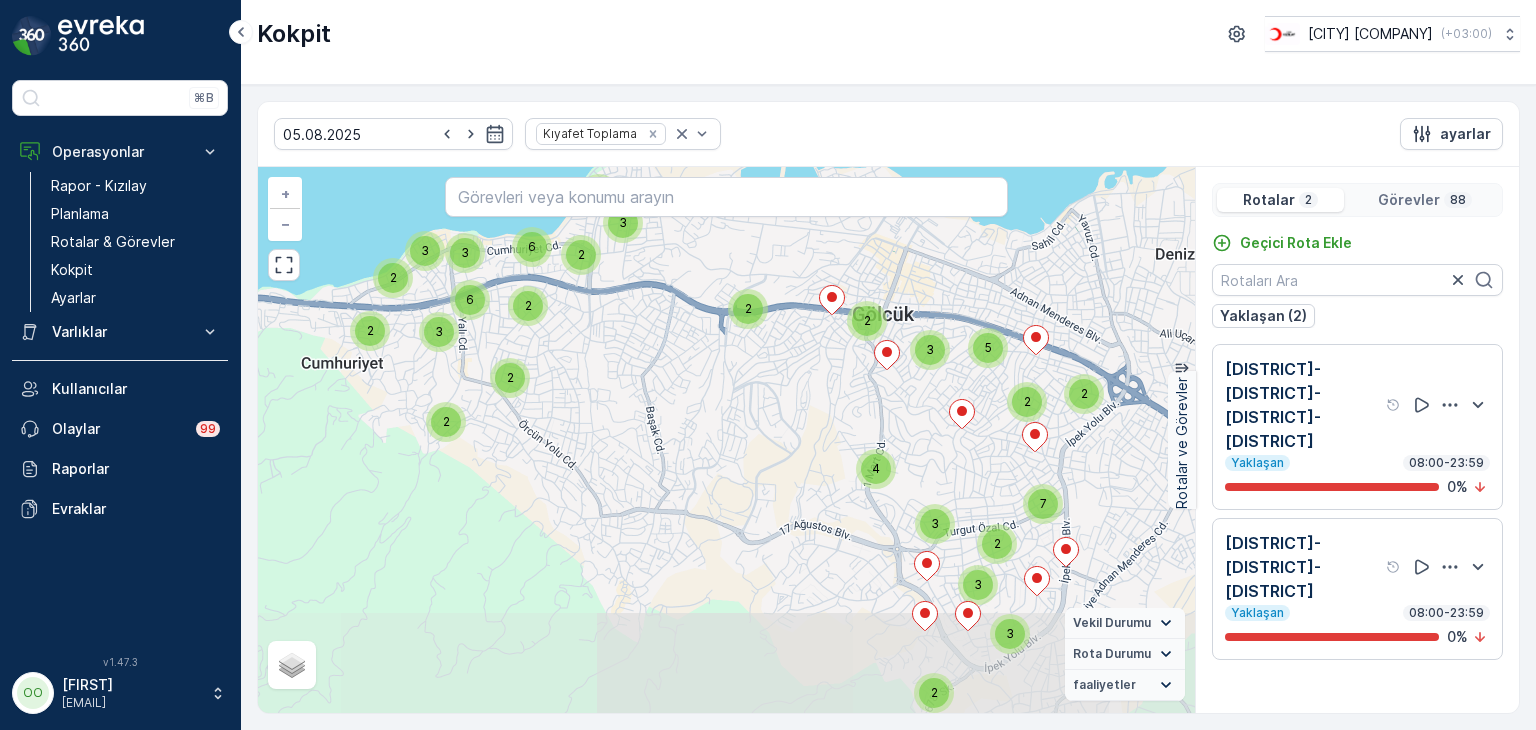 click 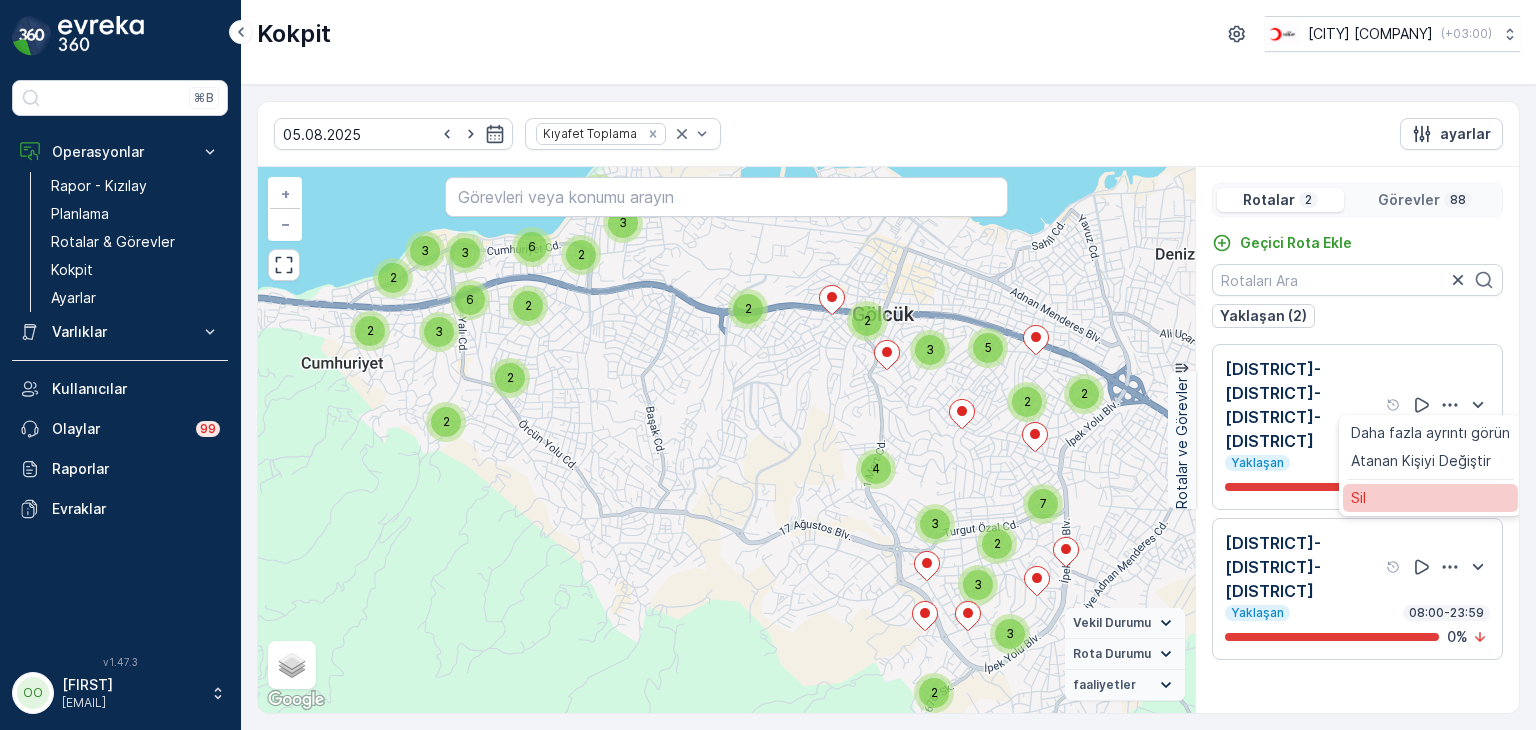 click on "Sil" at bounding box center (1430, 498) 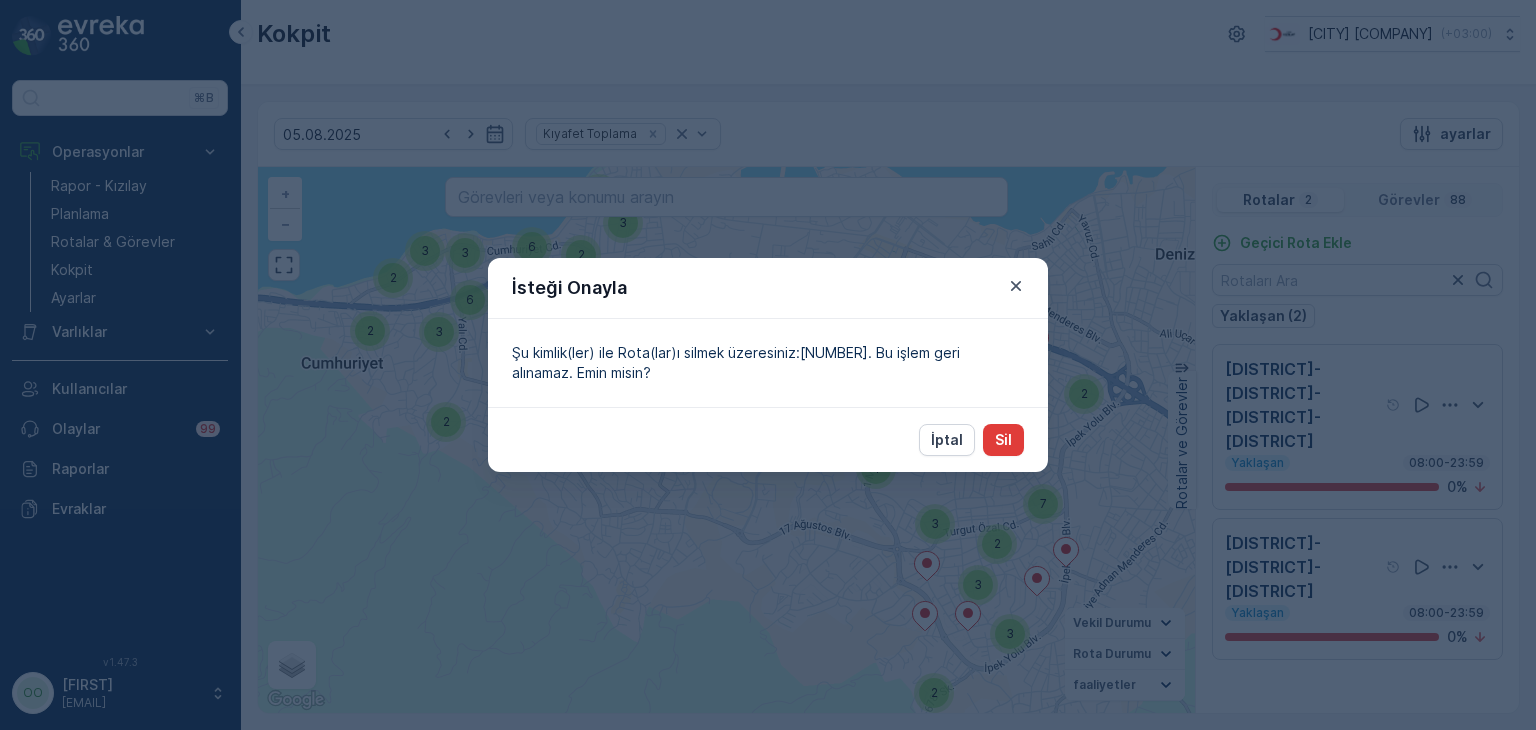 click on "Sil" at bounding box center (1003, 440) 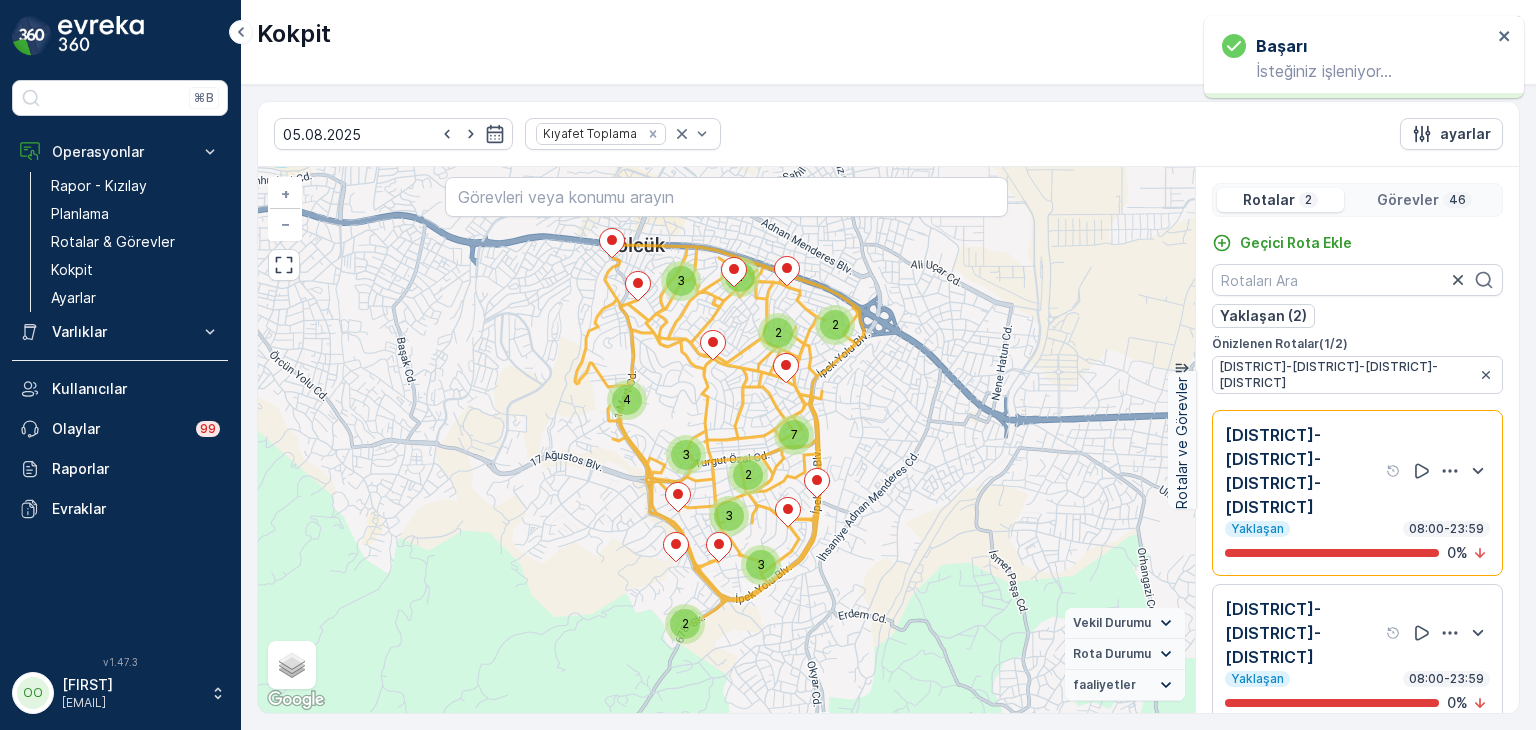 click 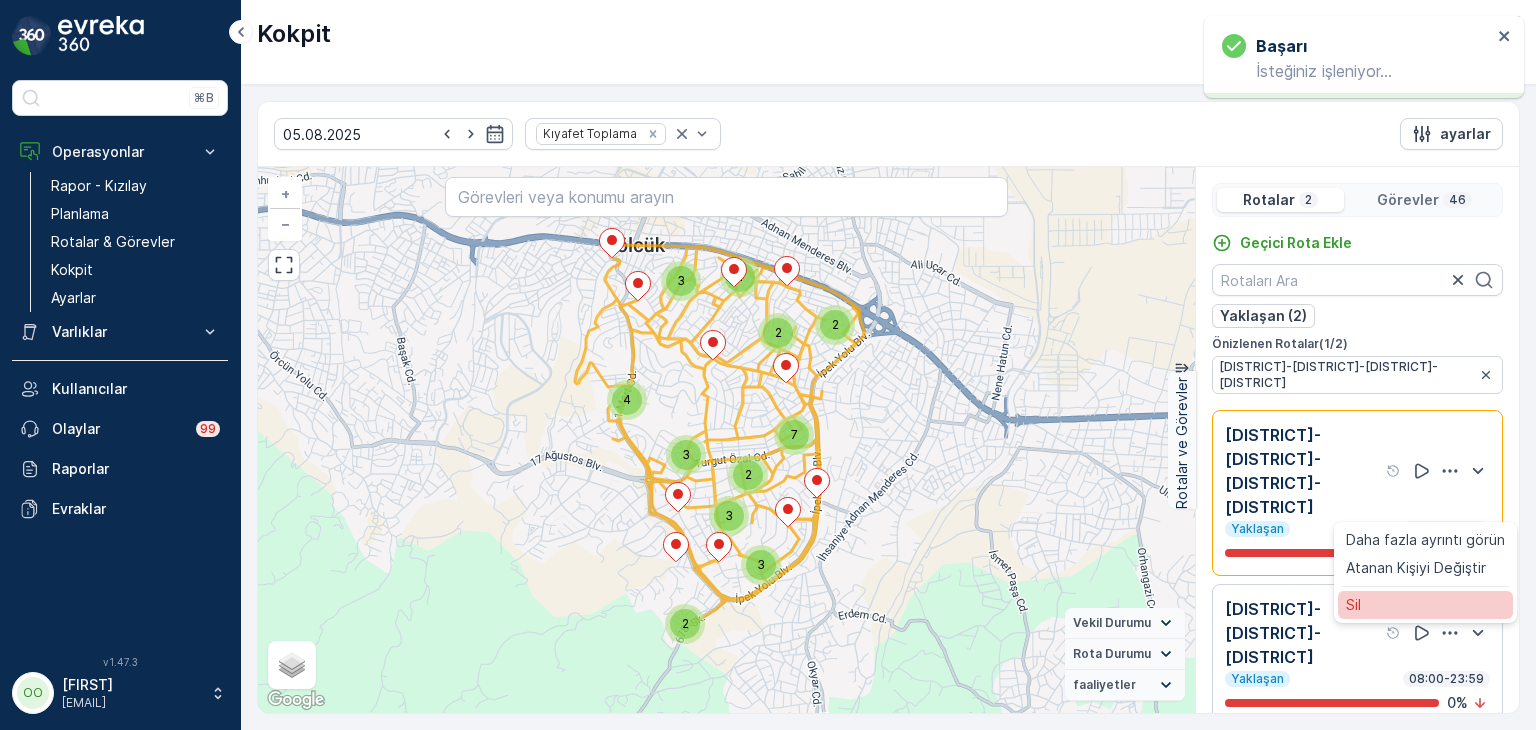 click on "Sil" at bounding box center [1425, 605] 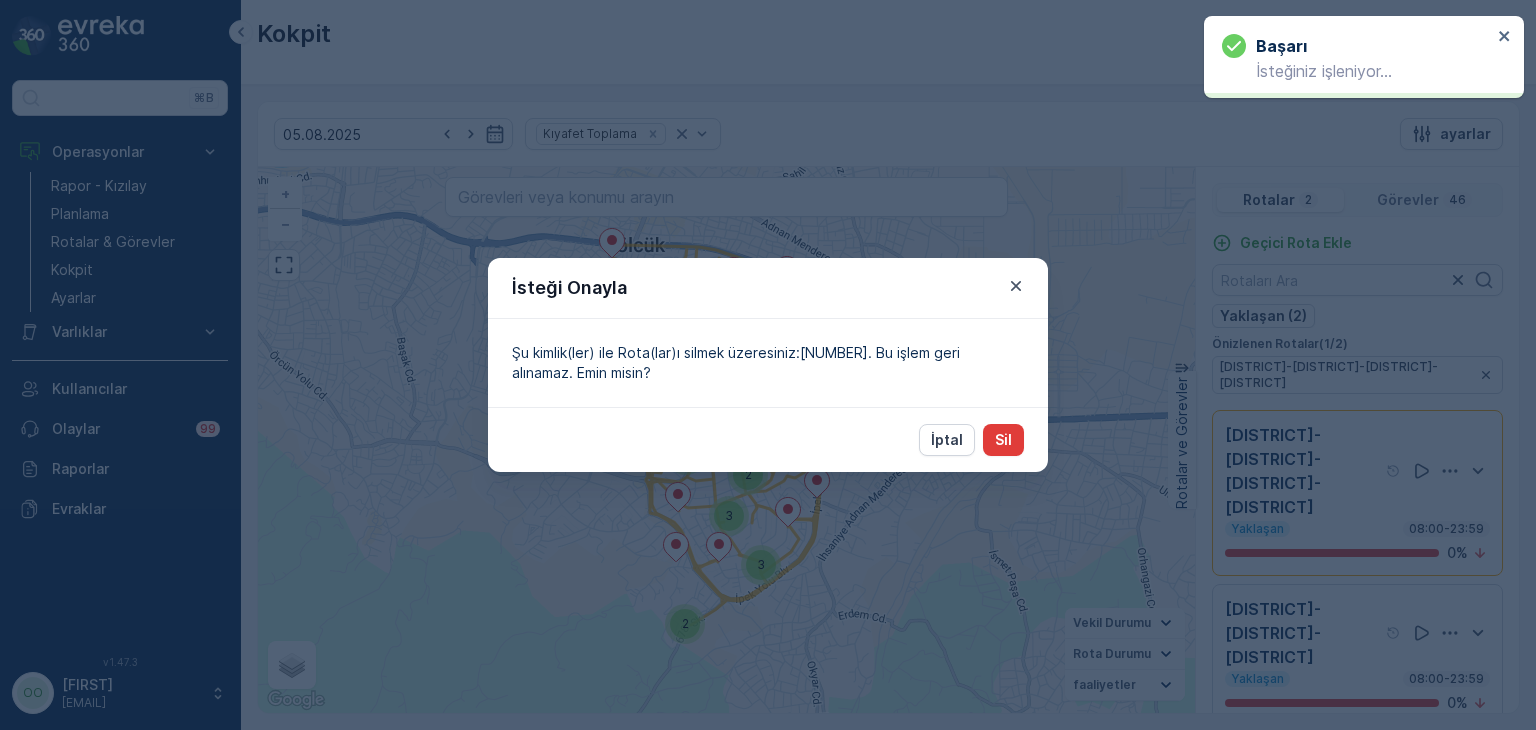 click on "Sil" at bounding box center (1003, 440) 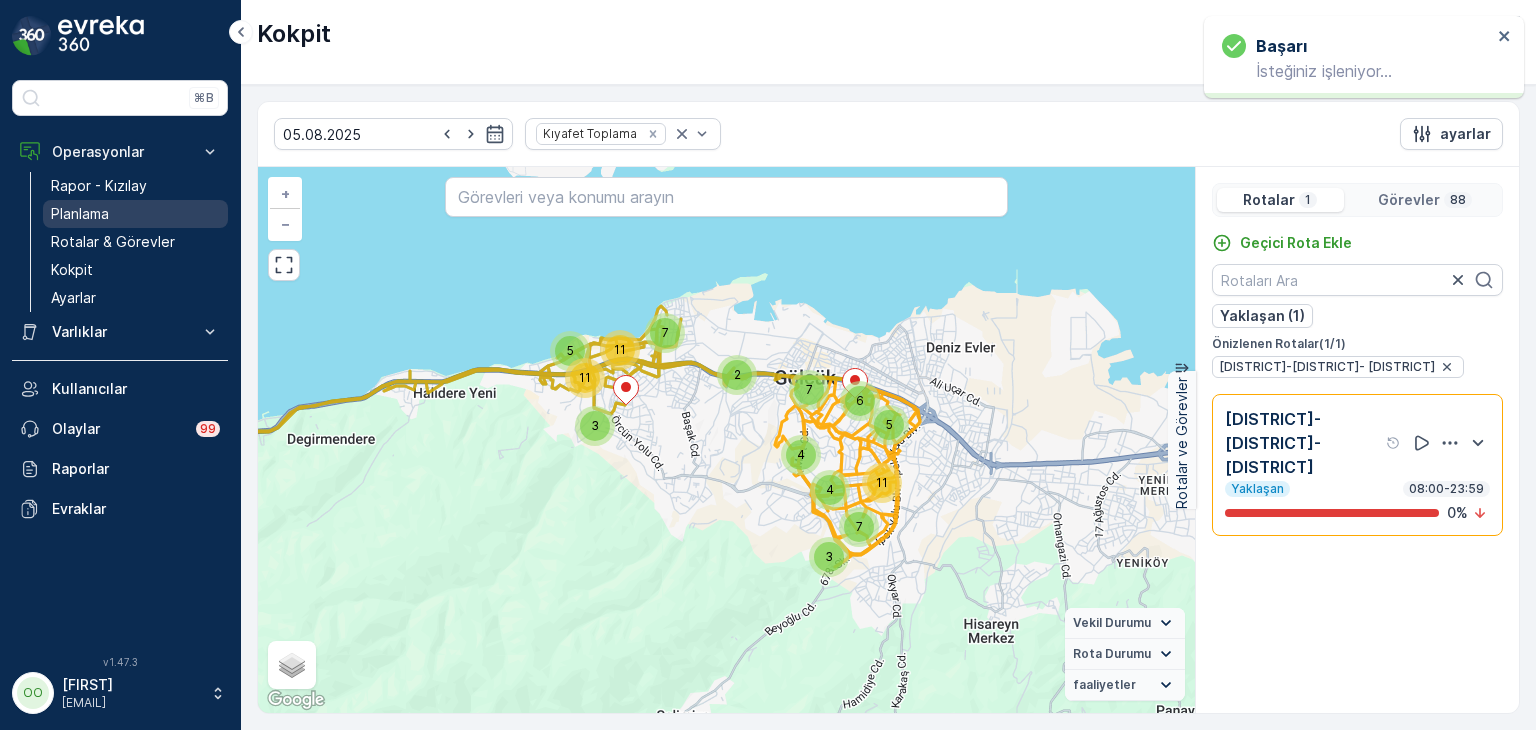 click on "Planlama" at bounding box center [80, 214] 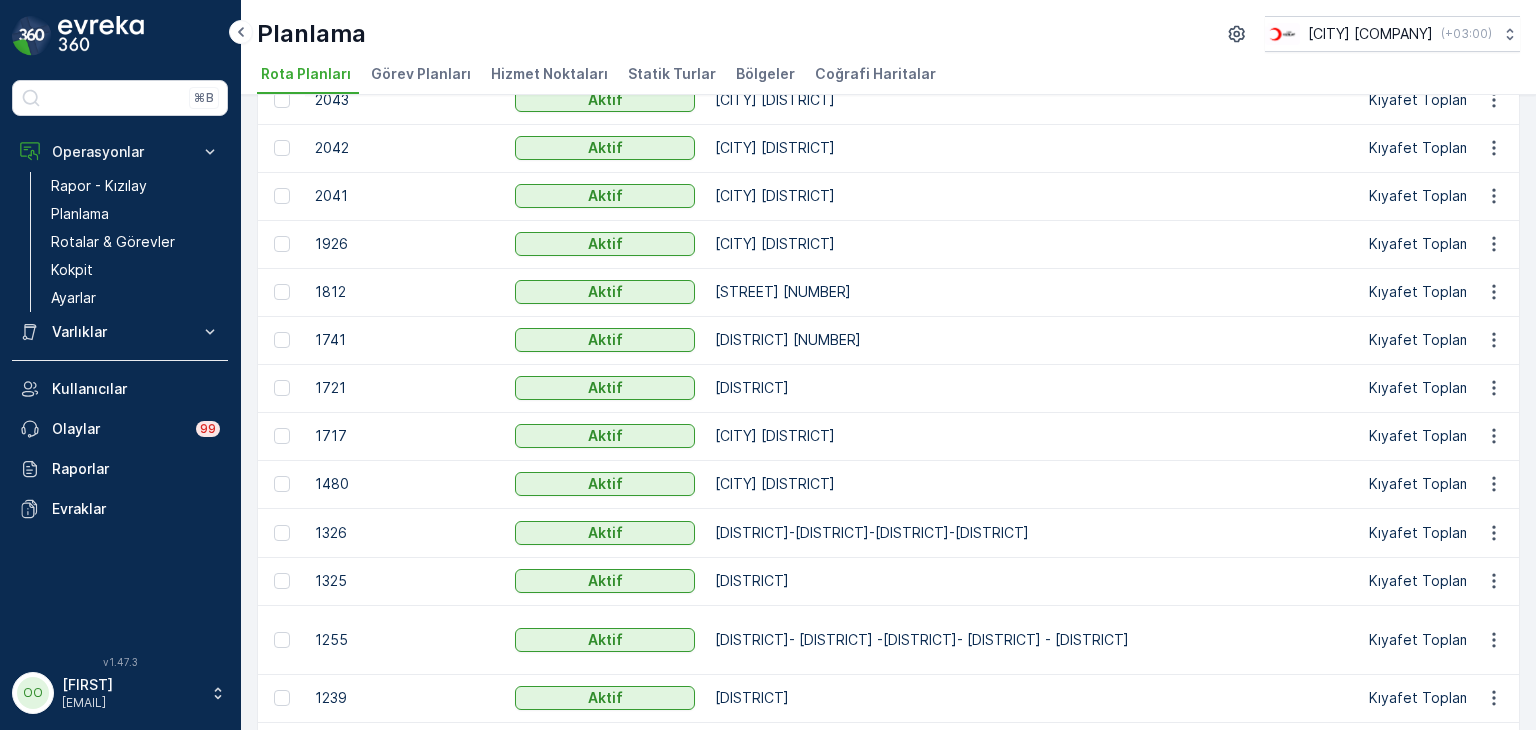 scroll, scrollTop: 400, scrollLeft: 0, axis: vertical 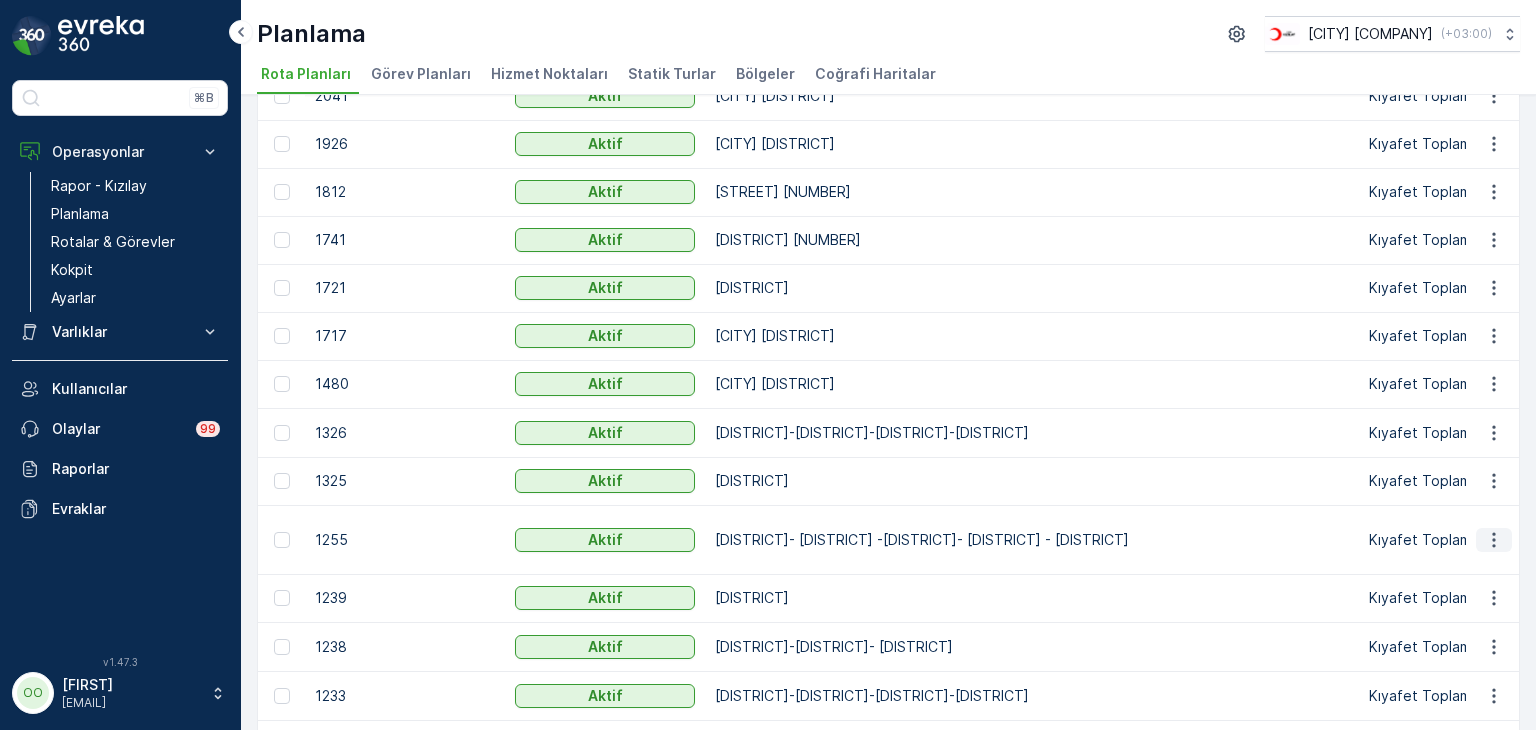 click 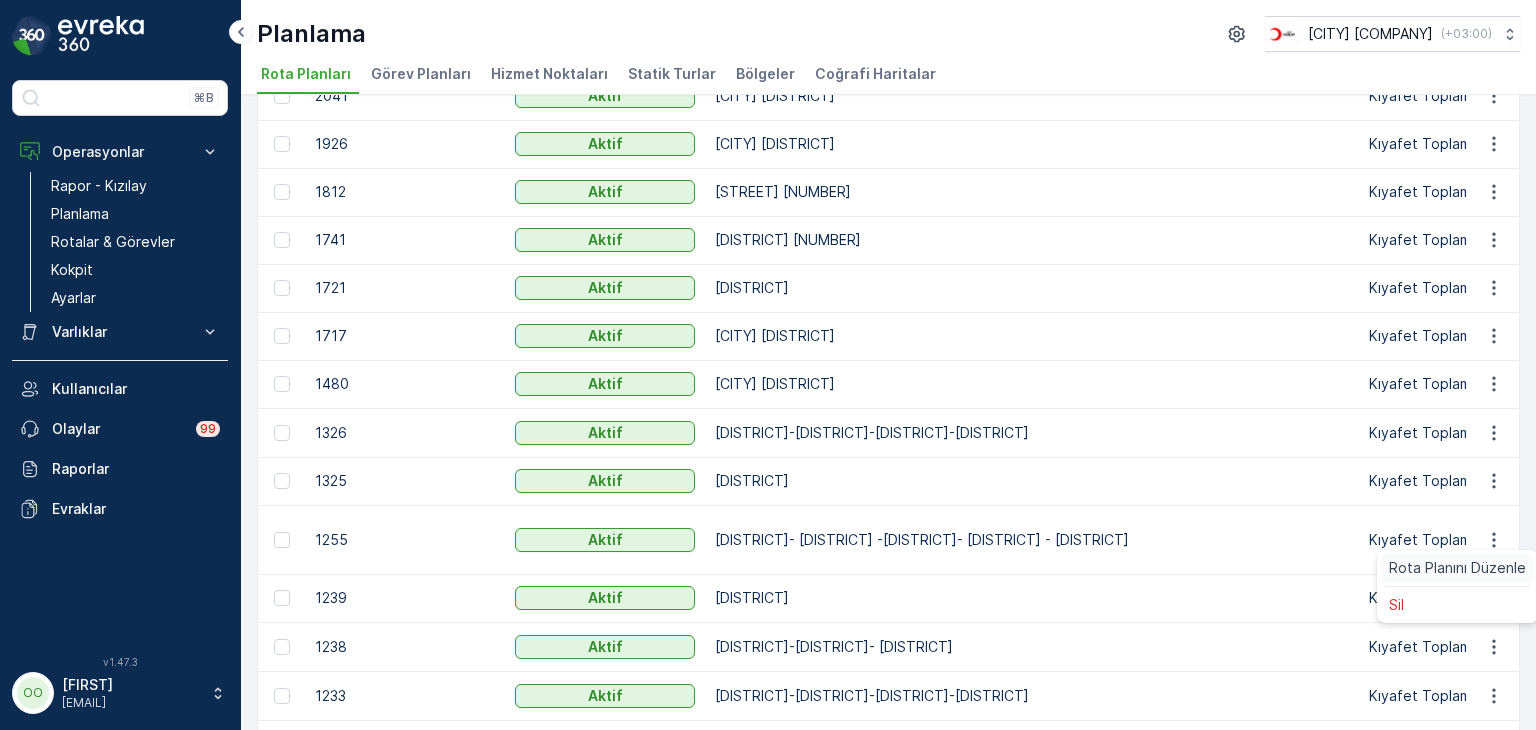 click on "Rota Planını Düzenle" at bounding box center (1457, 568) 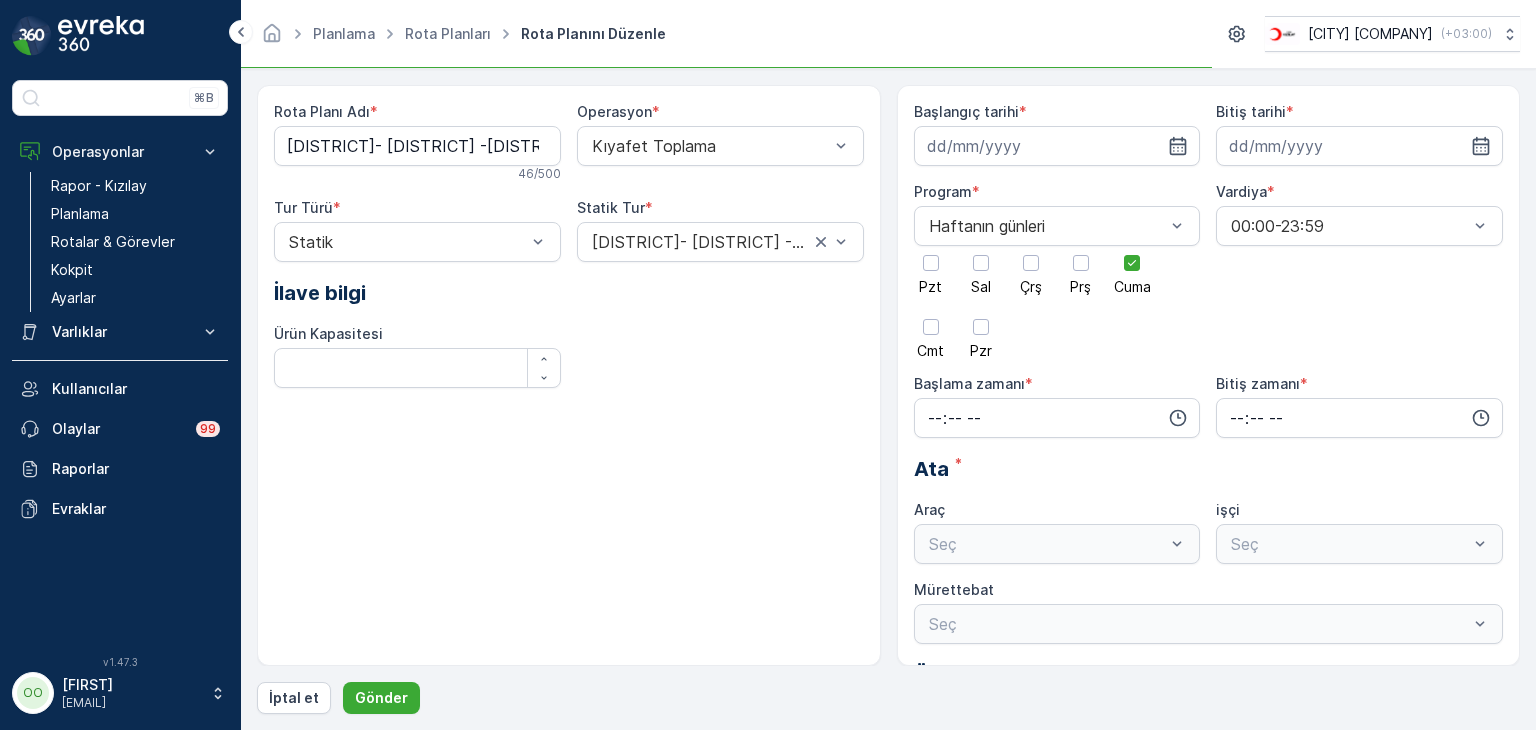 type on "07.08.2023" 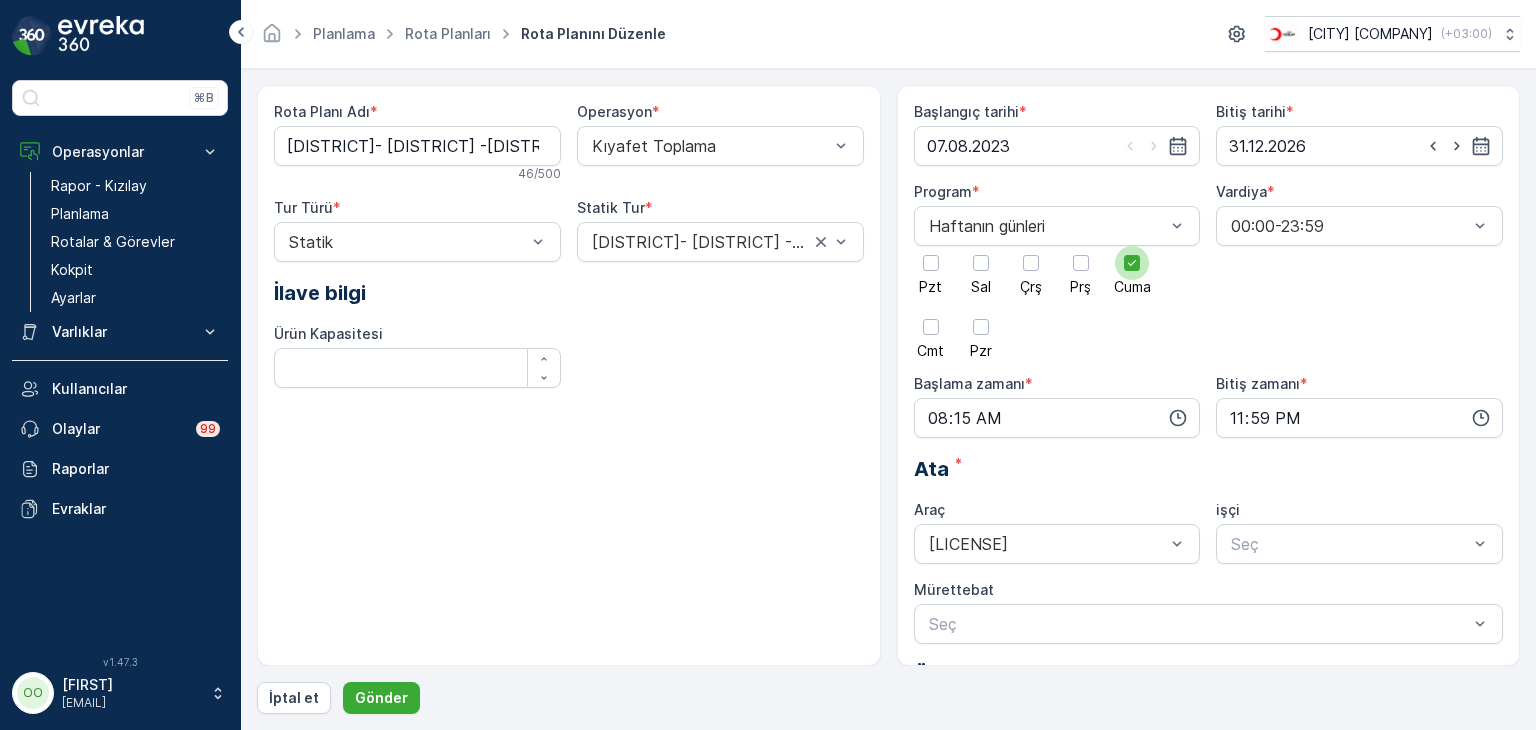click at bounding box center (1132, 263) 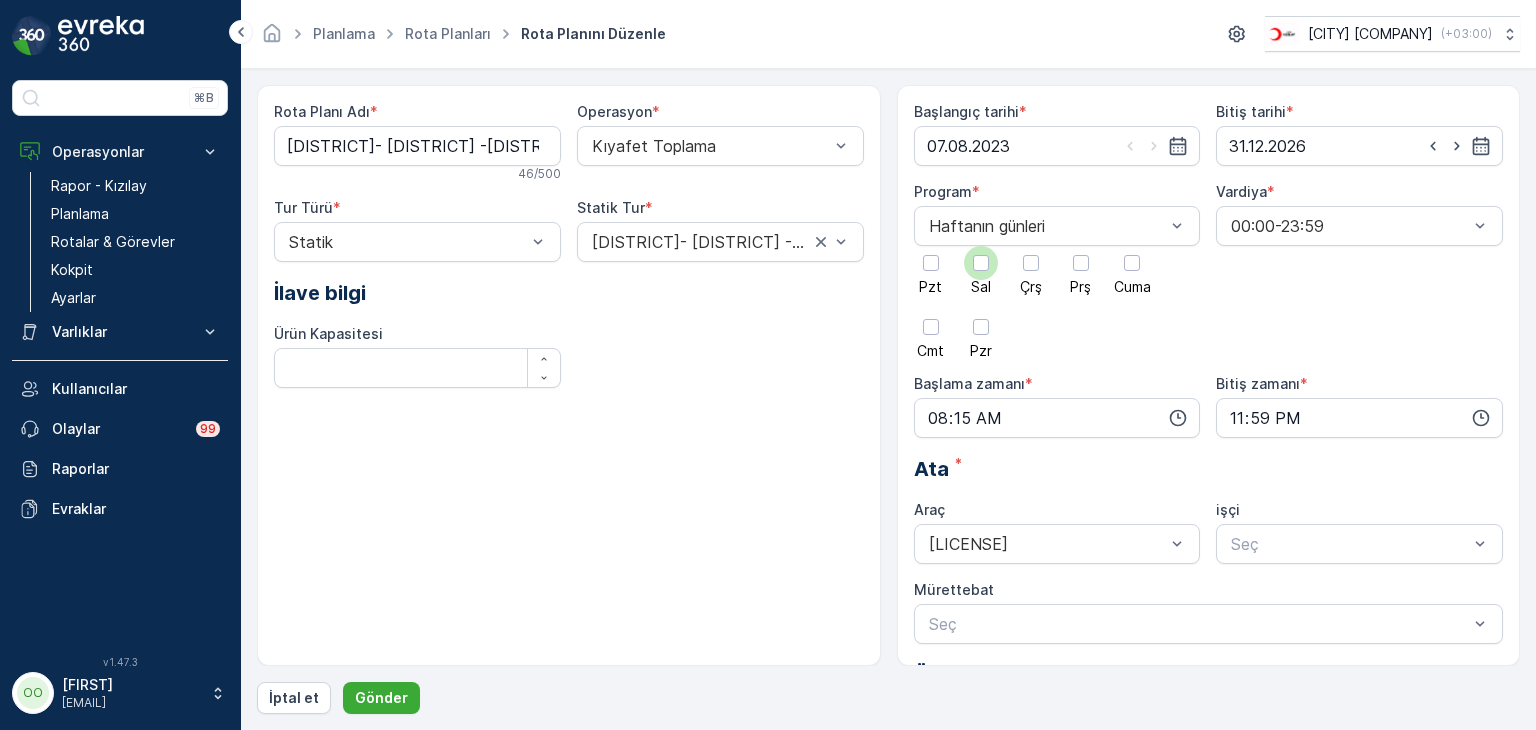click at bounding box center (981, 263) 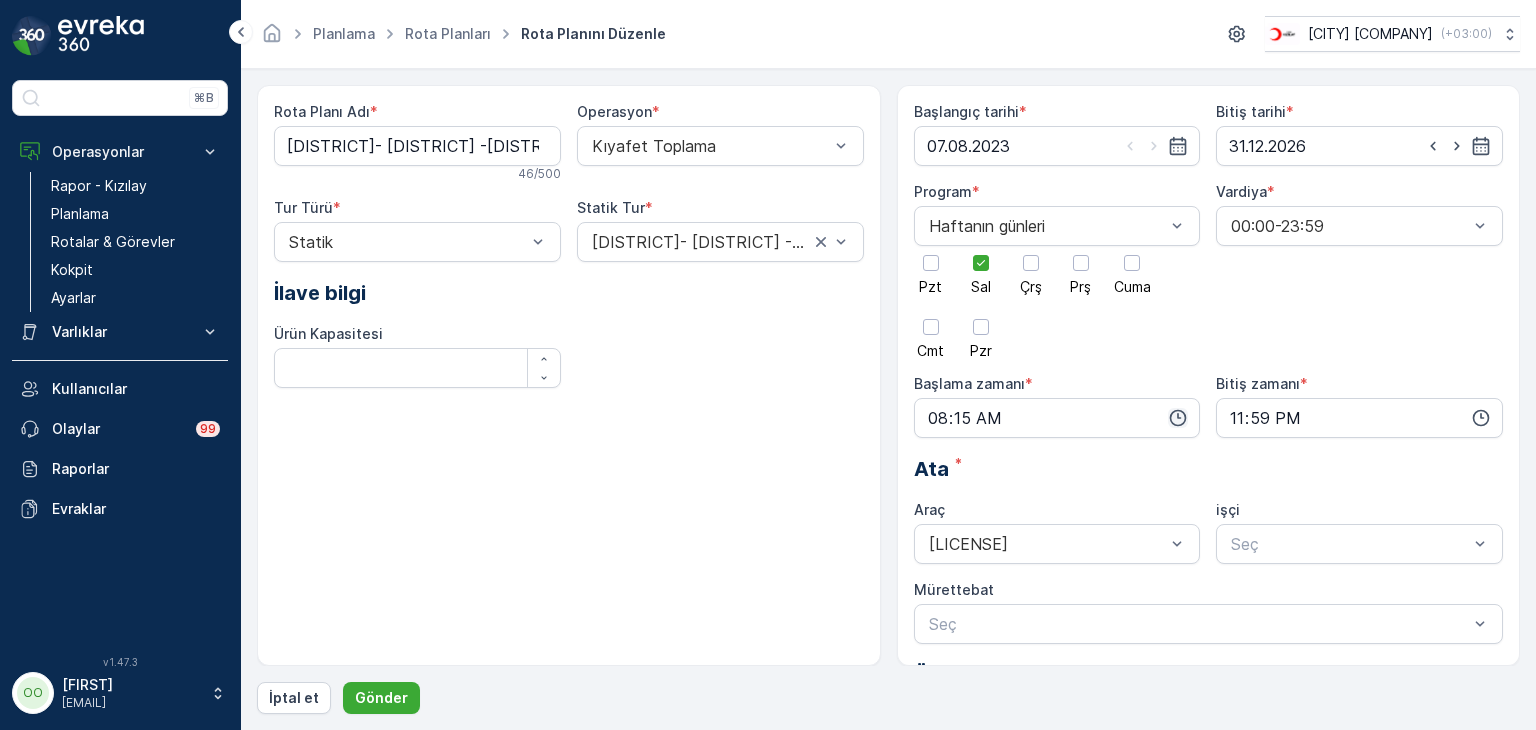 click 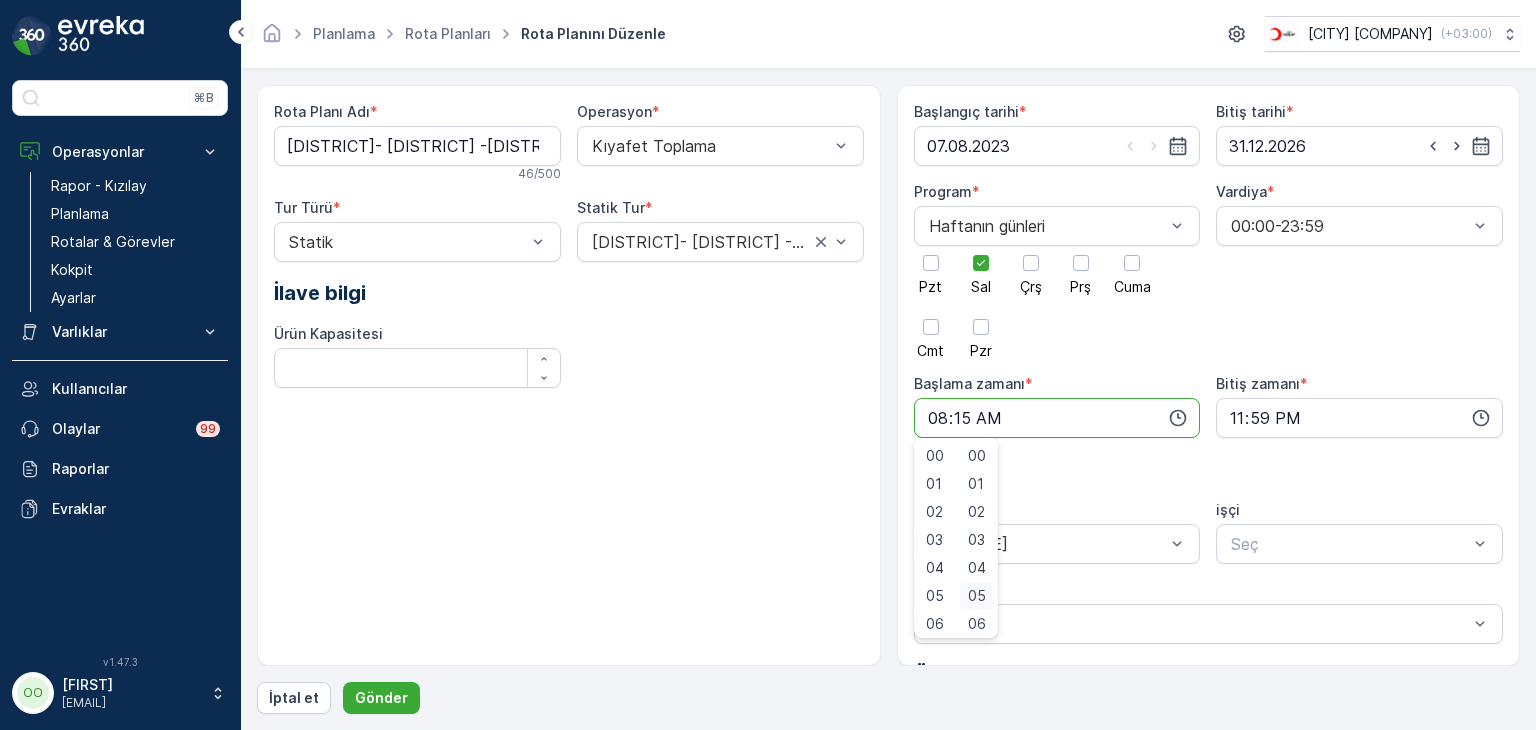 click on "05" at bounding box center (977, 596) 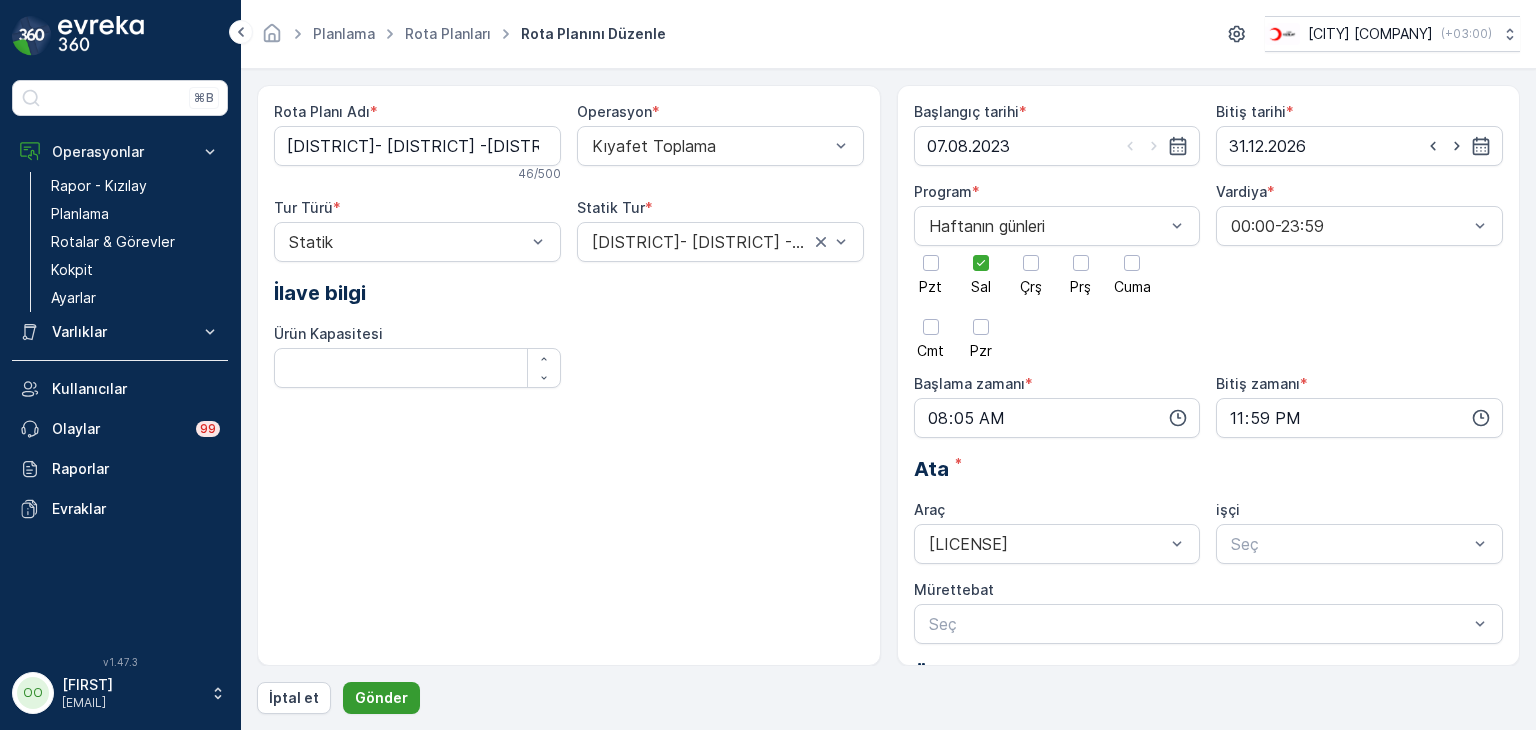 click on "Gönder" at bounding box center [381, 698] 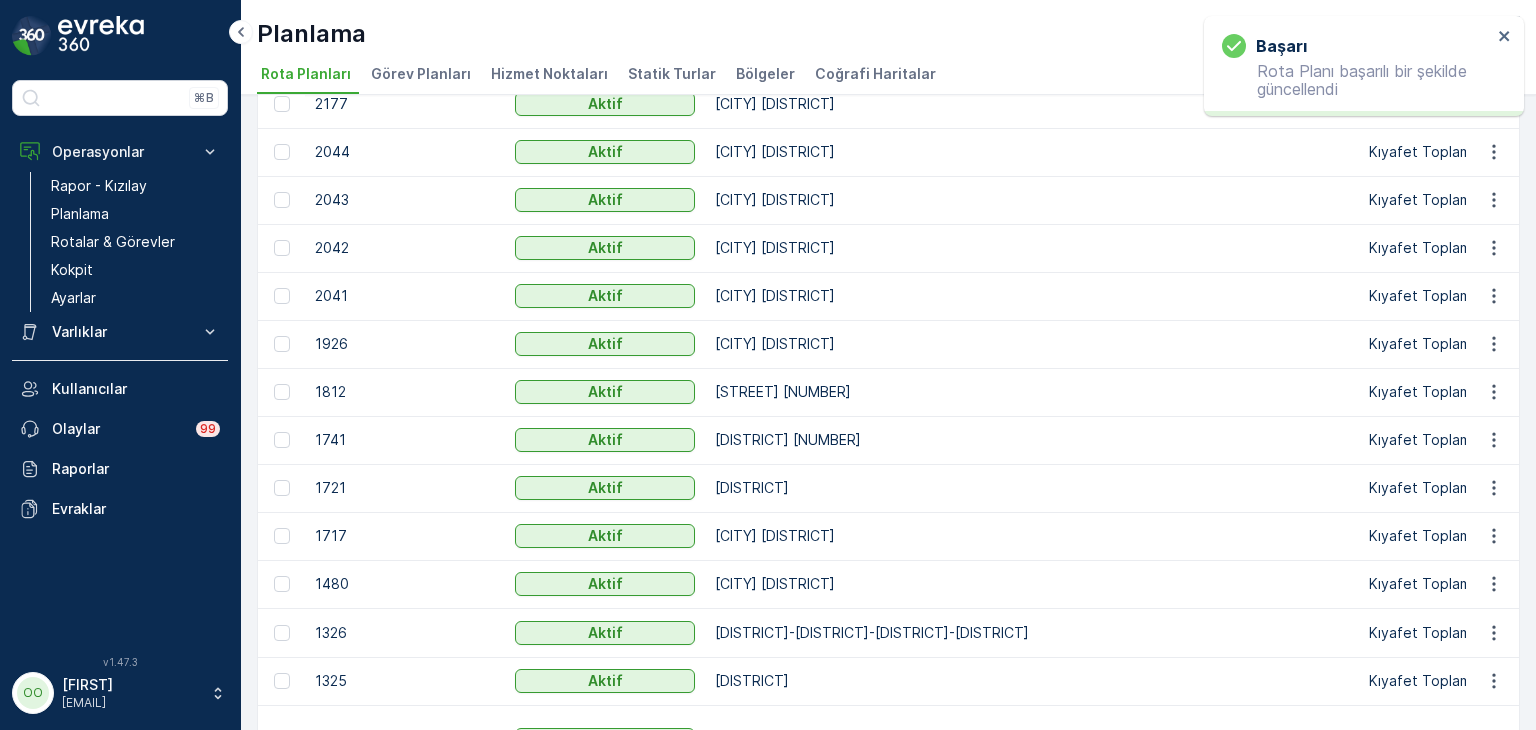 scroll, scrollTop: 0, scrollLeft: 0, axis: both 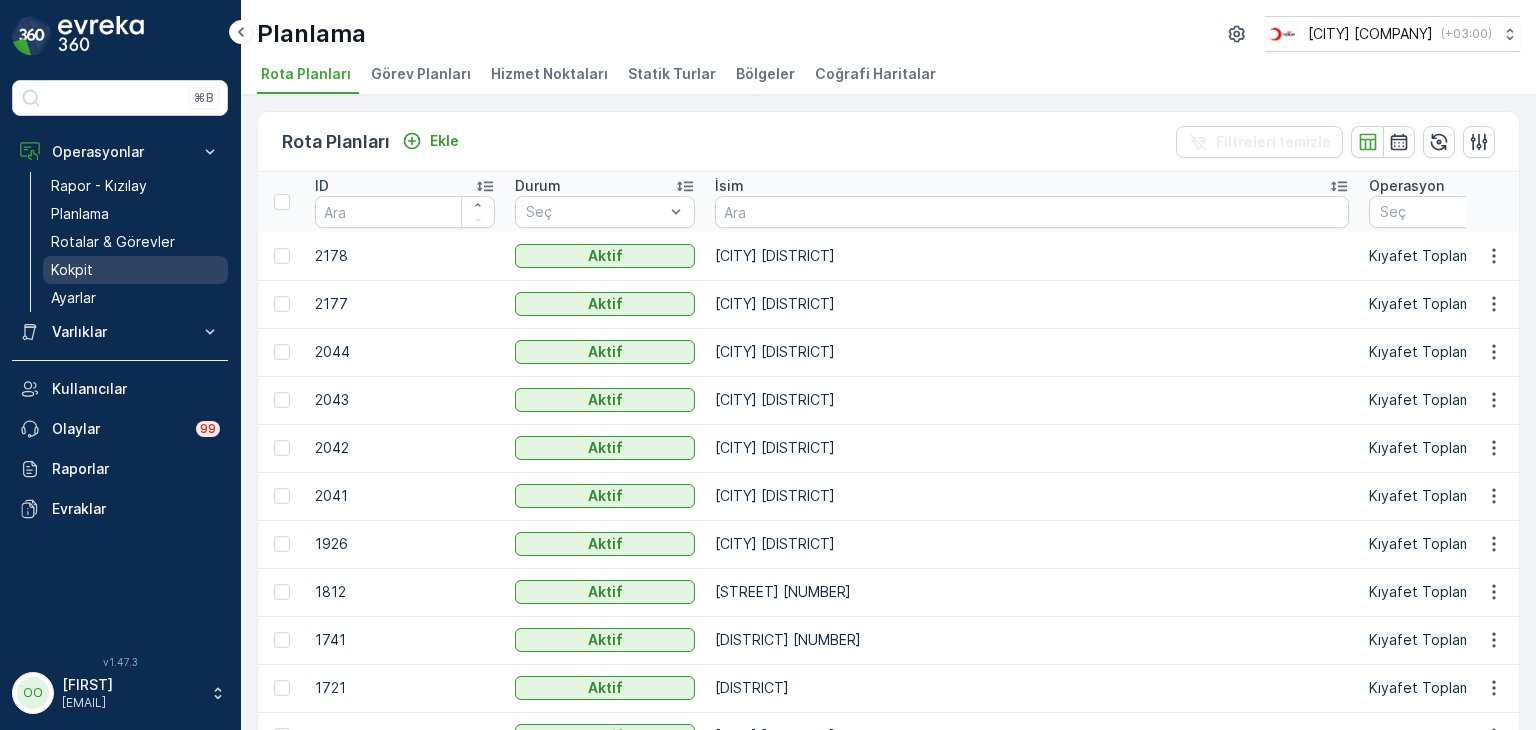 click on "Kokpit" at bounding box center (72, 270) 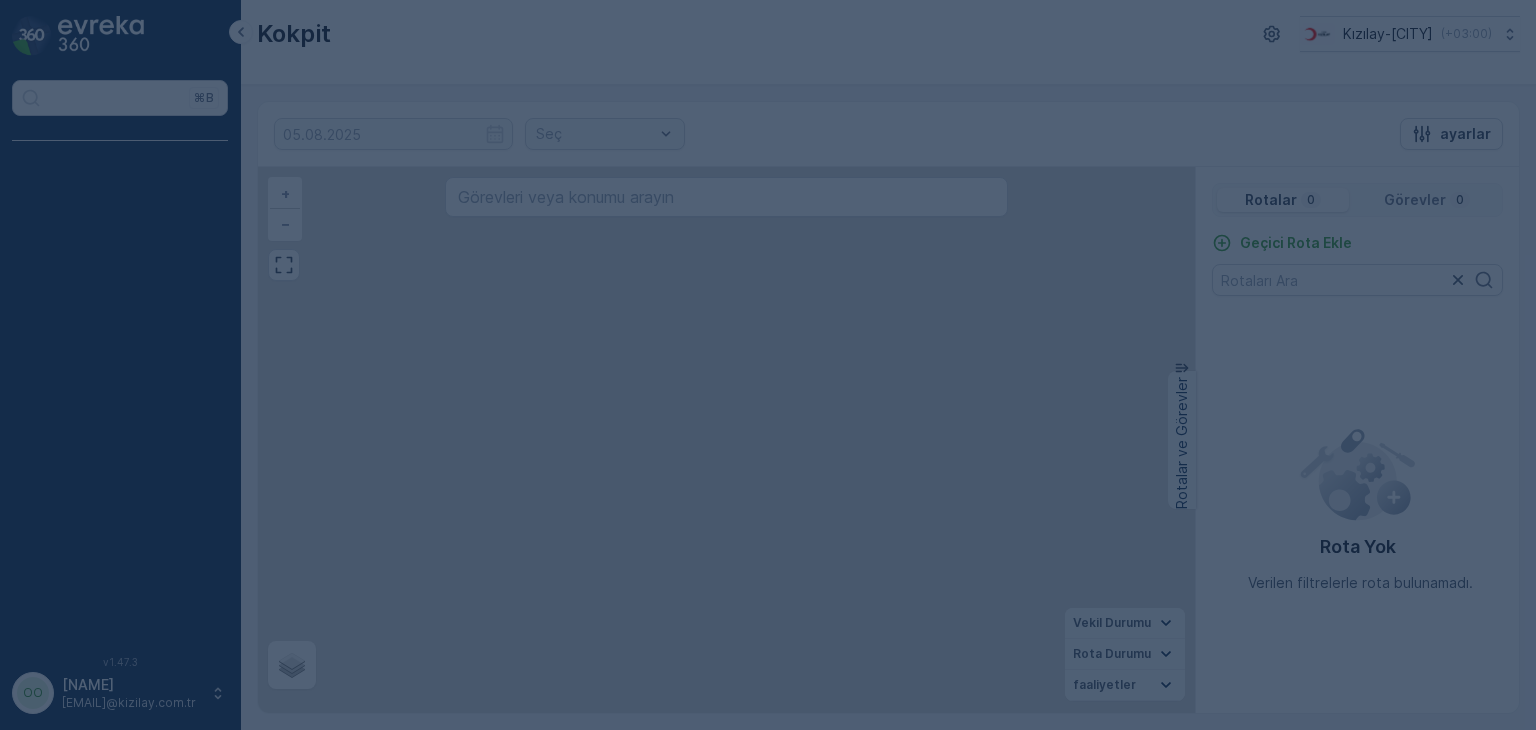 scroll, scrollTop: 0, scrollLeft: 0, axis: both 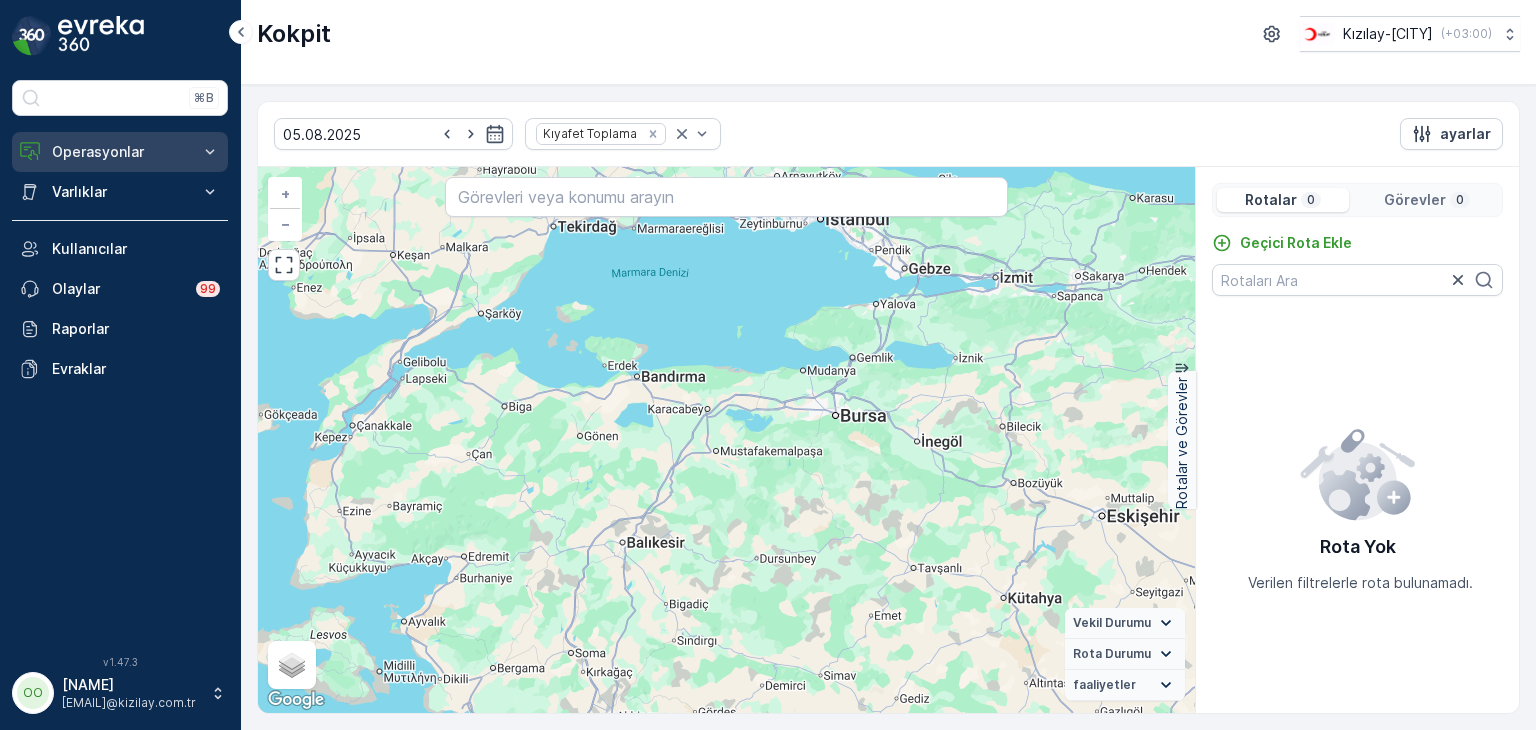 click on "Operasyonlar" at bounding box center [120, 152] 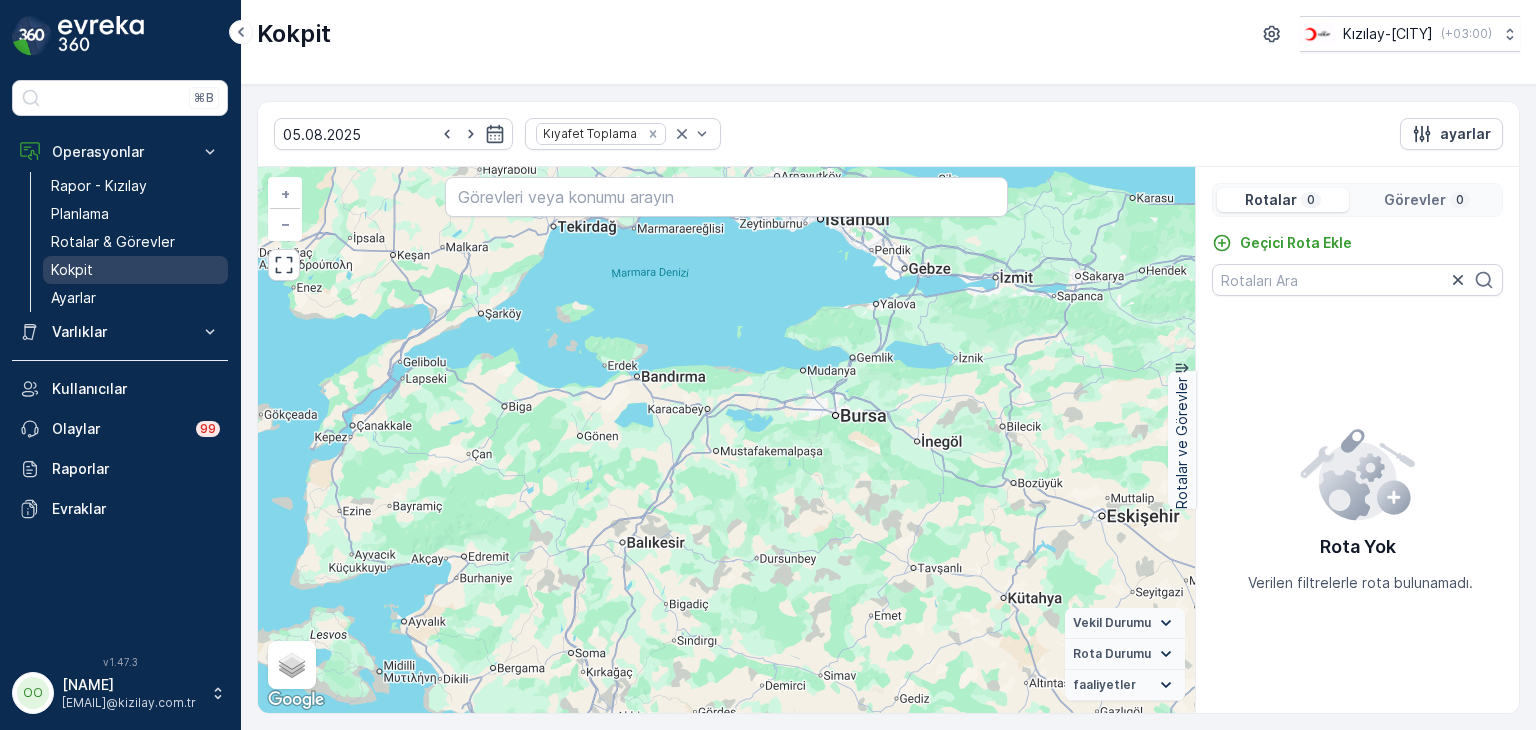 click on "Kokpit" at bounding box center (135, 270) 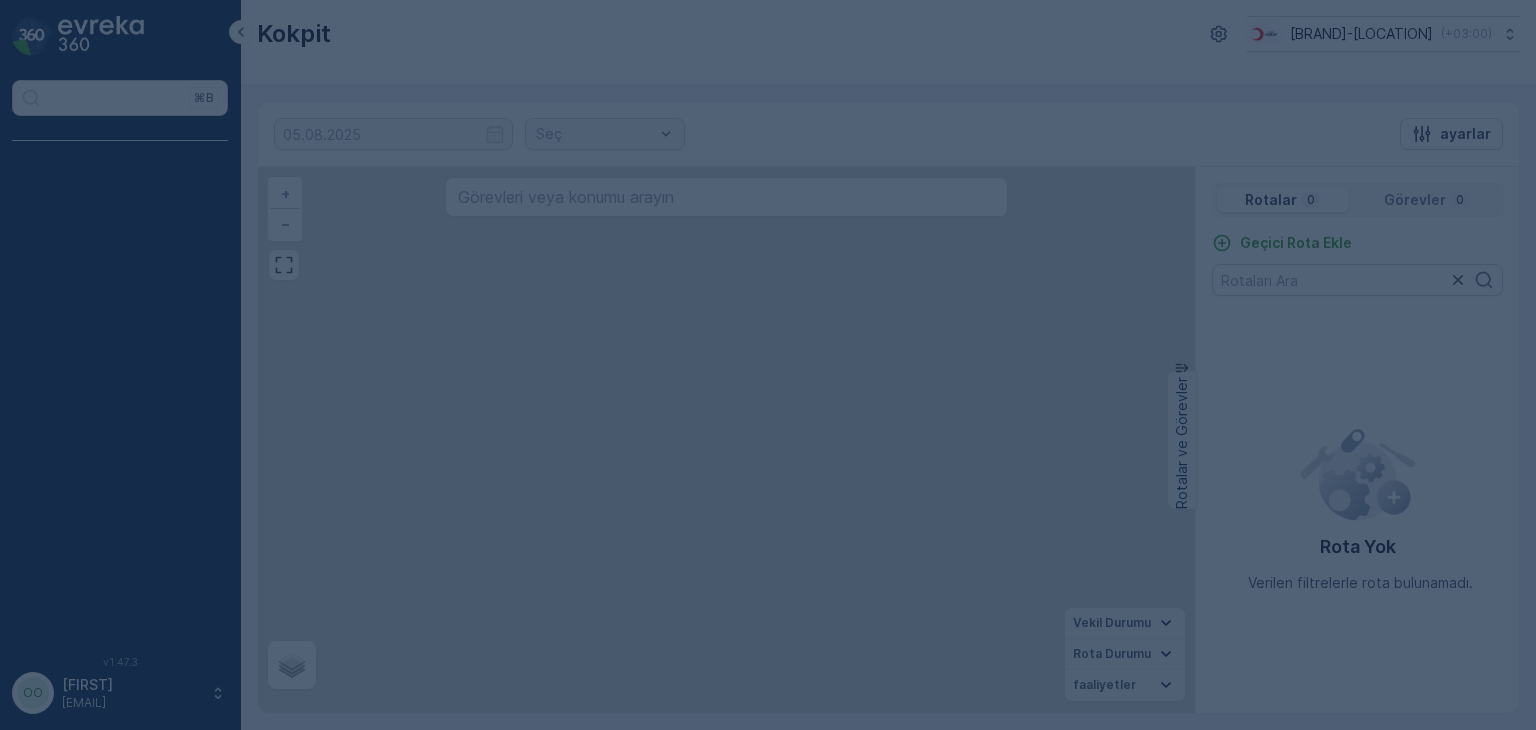 scroll, scrollTop: 0, scrollLeft: 0, axis: both 